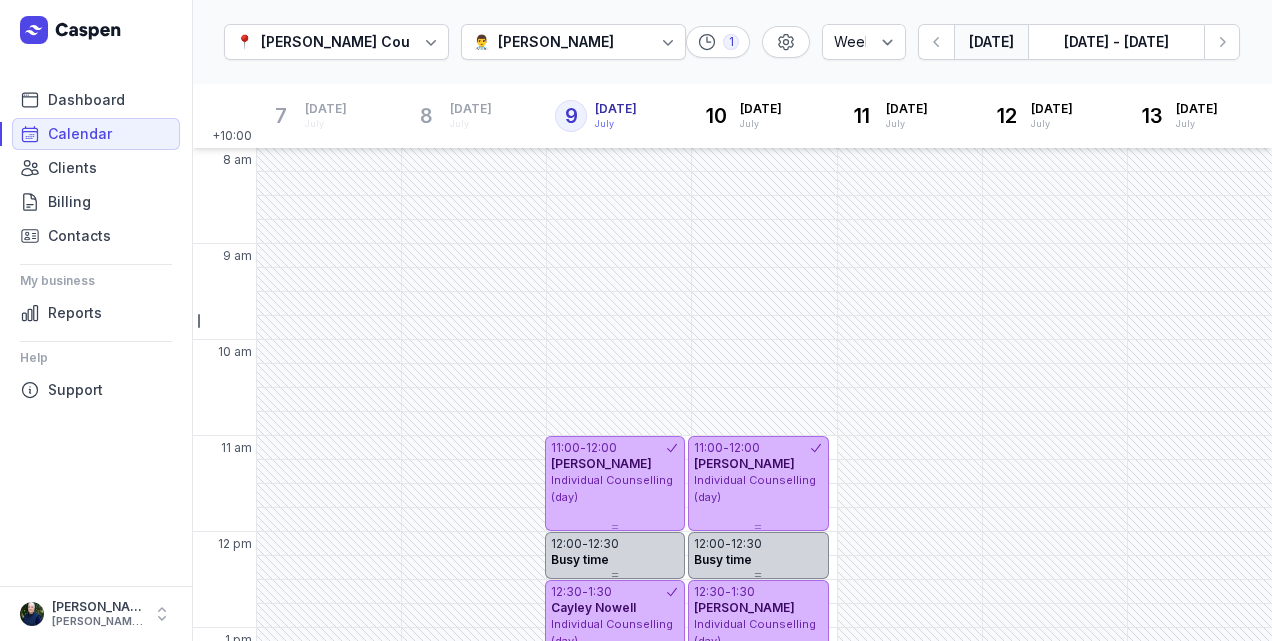 select on "week" 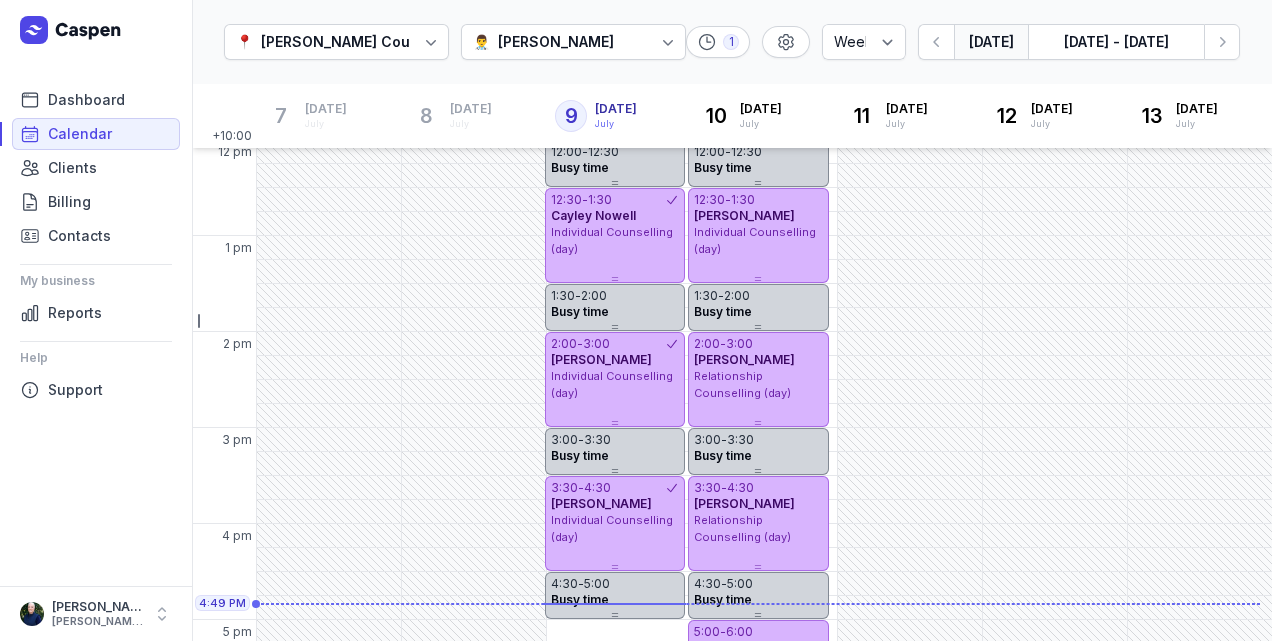 click 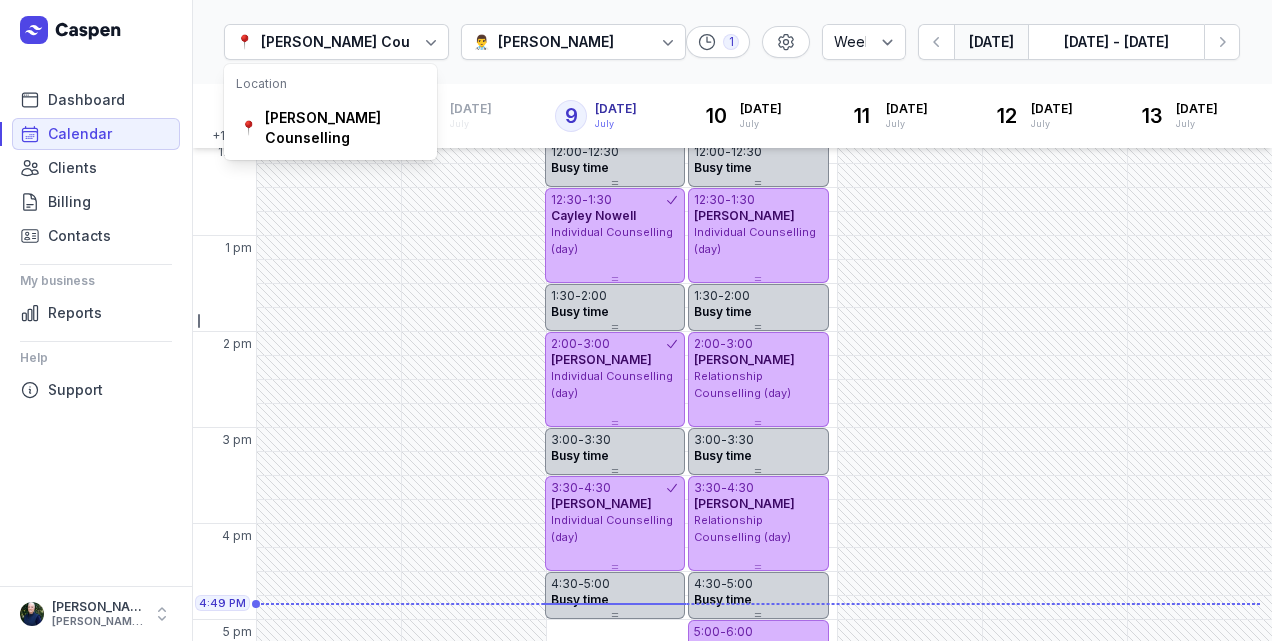 click on "📍 [PERSON_NAME] Counselling 👨‍⚕️ [PERSON_NAME] 1 Day 3 days Work week Week  [DATE]  [DATE] - [DATE] Next week" 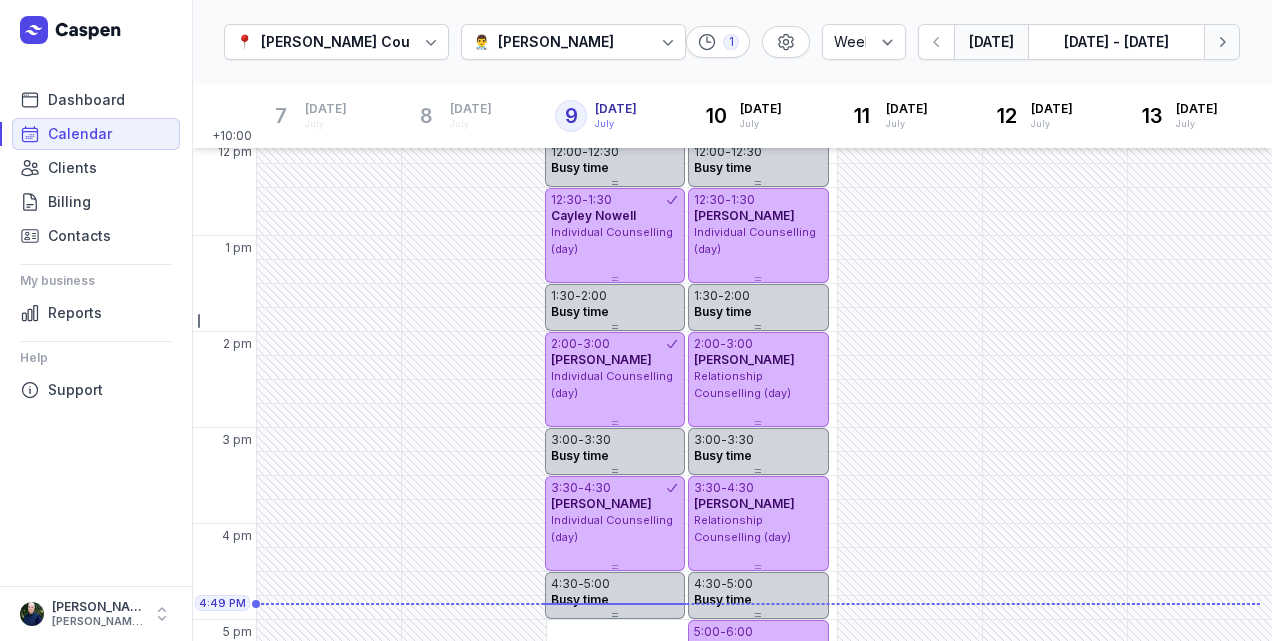 click on "Next week" 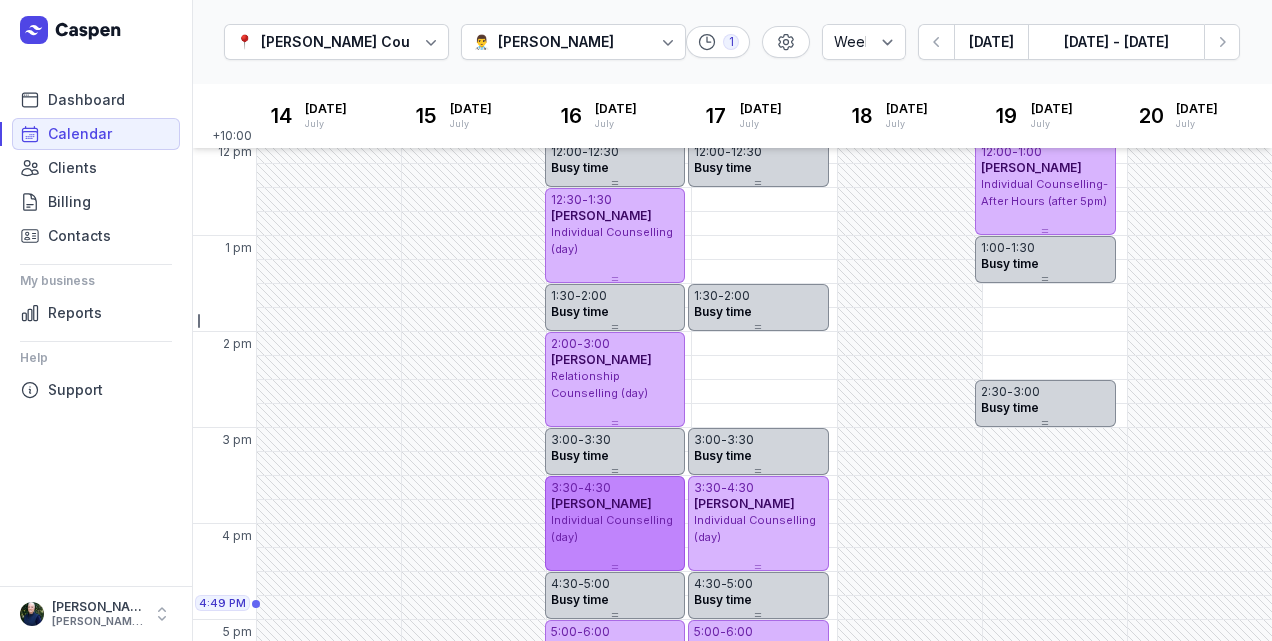 click on "[PERSON_NAME]" at bounding box center (601, 503) 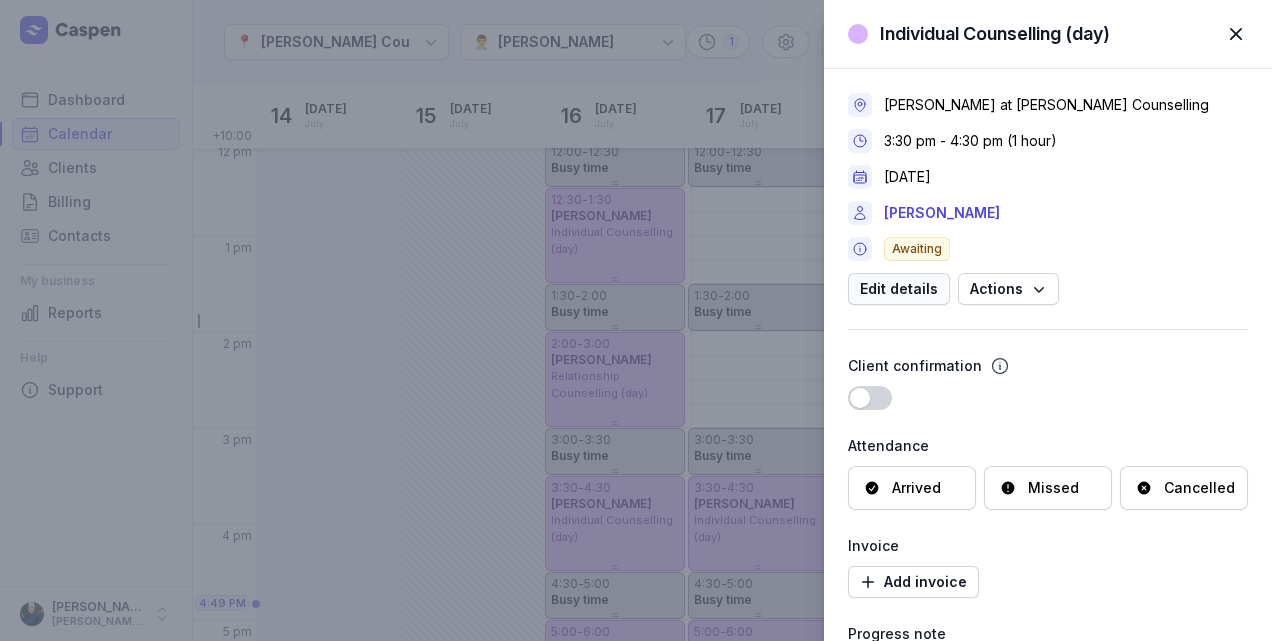 click on "Edit details" at bounding box center (899, 289) 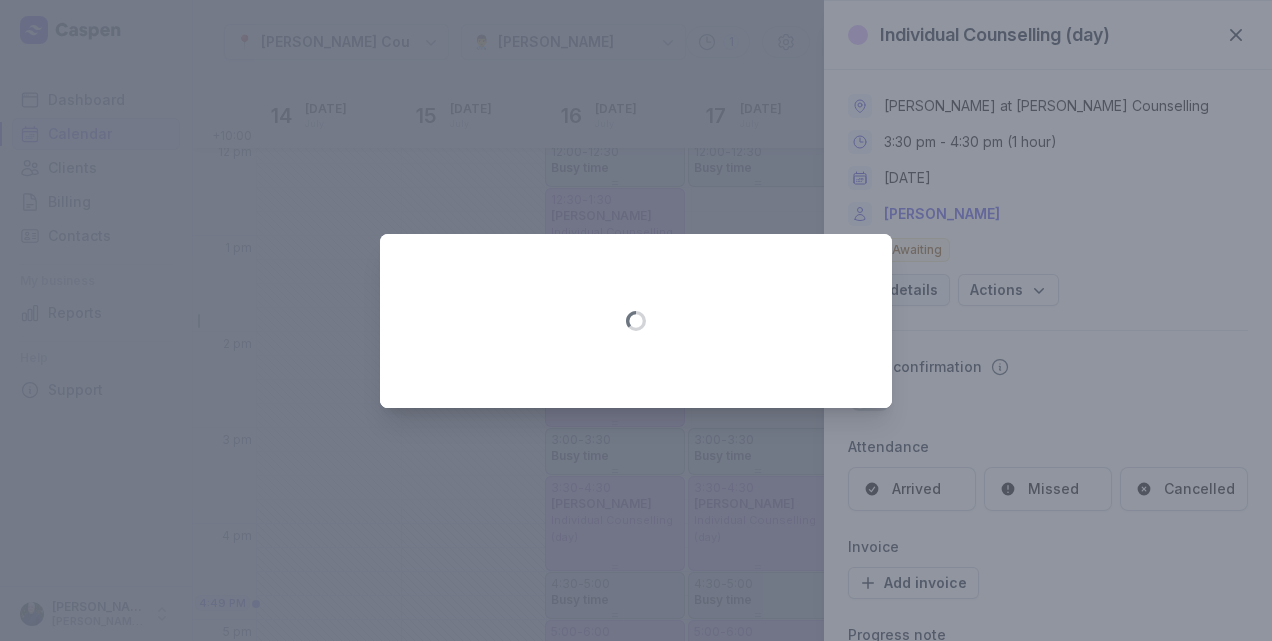 select on "15:30" 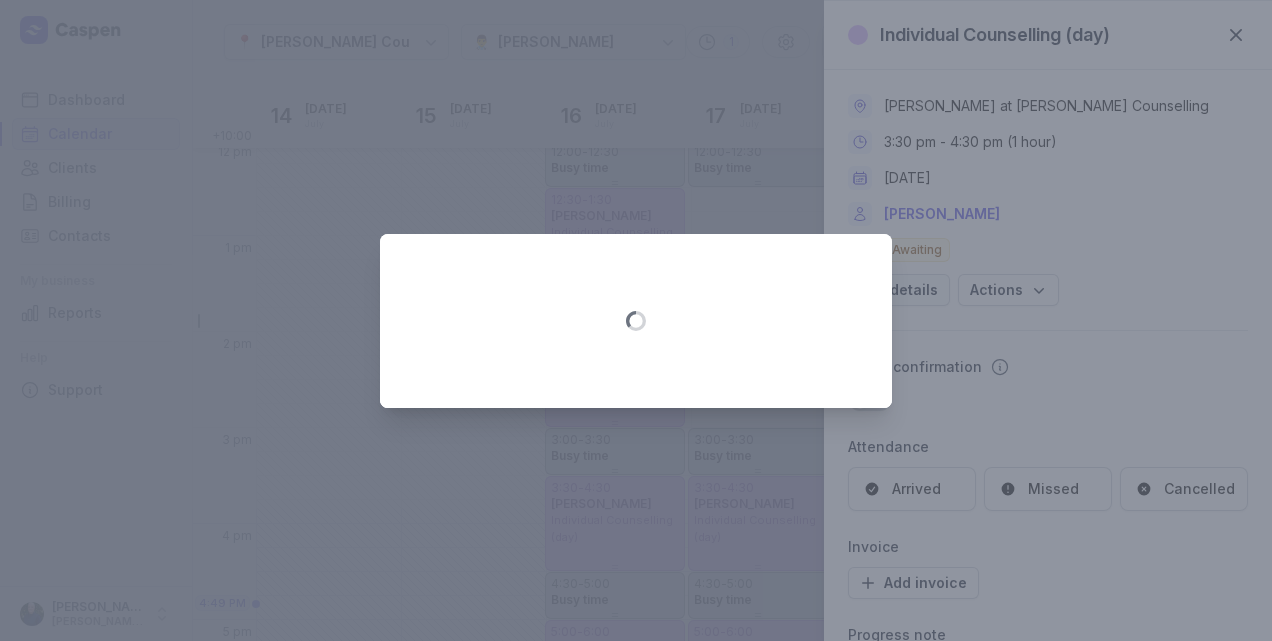 select on "16:30" 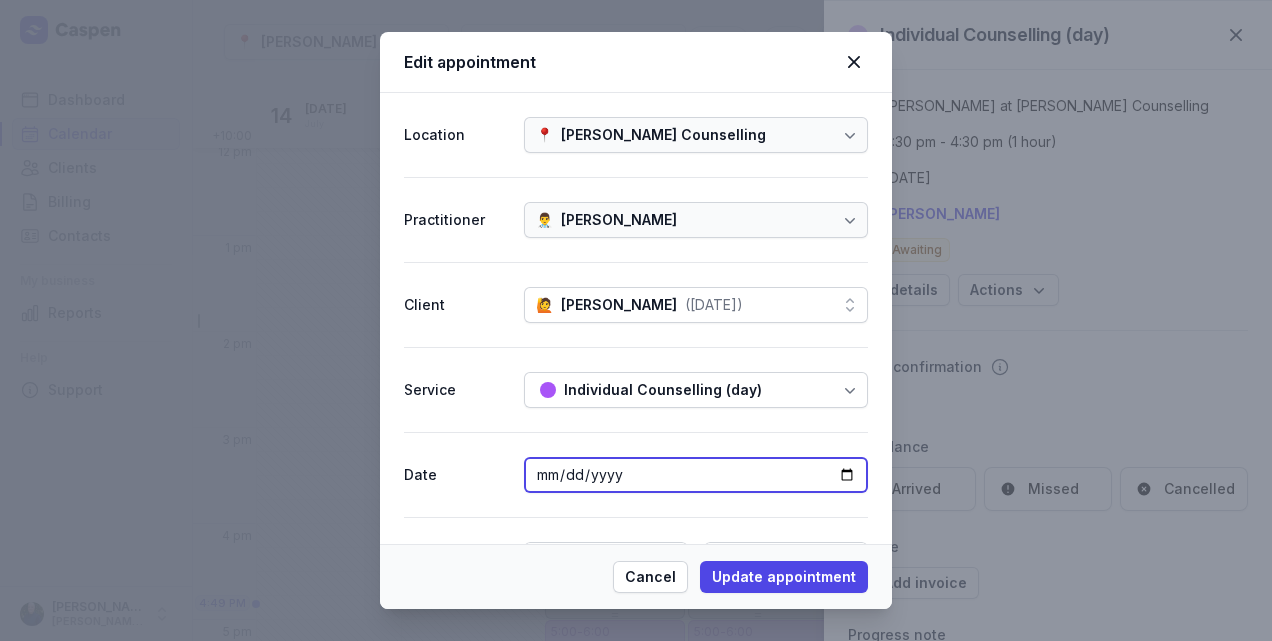 click on "[DATE]" 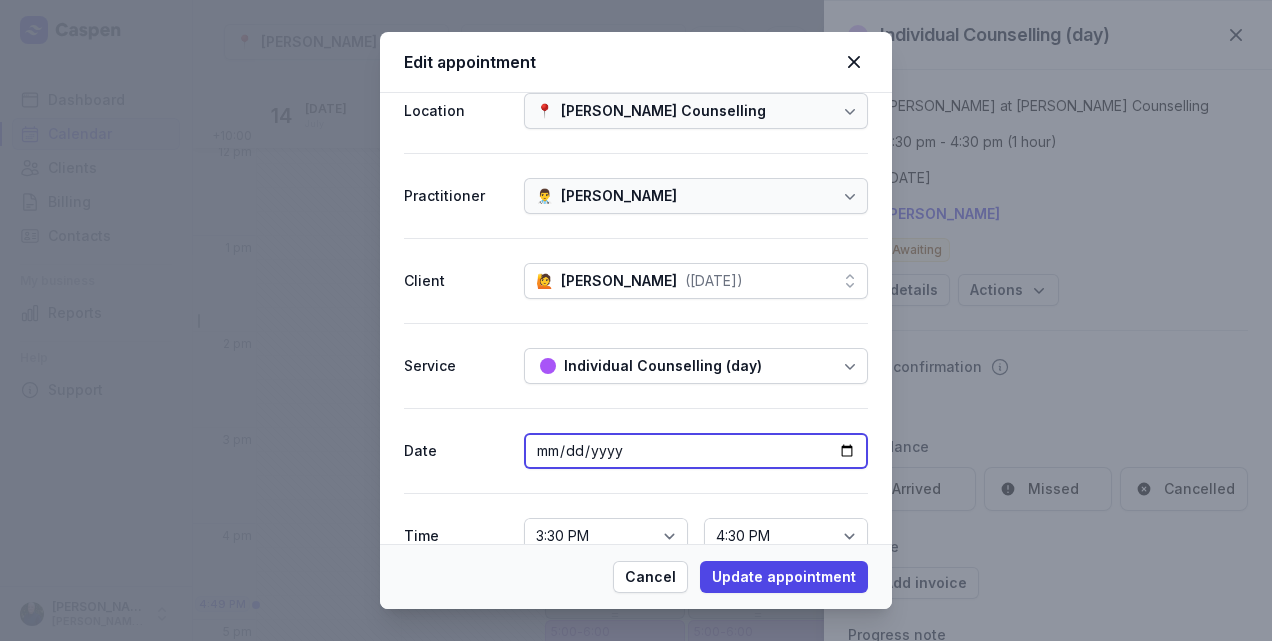 scroll, scrollTop: 132, scrollLeft: 0, axis: vertical 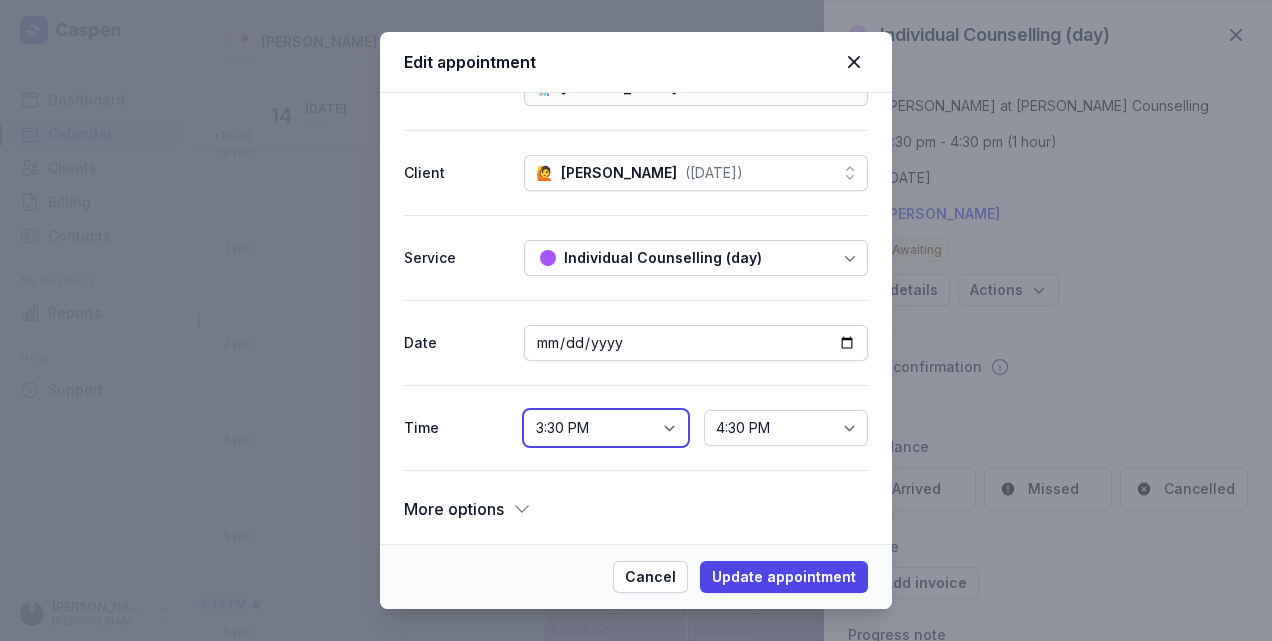 click on "12:00 AM 12:15 AM 12:30 AM 12:45 AM 1:00 AM 1:15 AM 1:30 AM 1:45 AM 2:00 AM 2:15 AM 2:30 AM 2:45 AM 3:00 AM 3:15 AM 3:30 AM 3:45 AM 4:00 AM 4:15 AM 4:30 AM 4:45 AM 5:00 AM 5:15 AM 5:30 AM 5:45 AM 6:00 AM 6:15 AM 6:30 AM 6:45 AM 7:00 AM 7:15 AM 7:30 AM 7:45 AM 8:00 AM 8:15 AM 8:30 AM 8:45 AM 9:00 AM 9:15 AM 9:30 AM 9:45 AM 10:00 AM 10:15 AM 10:30 AM 10:45 AM 11:00 AM 11:15 AM 11:30 AM 11:45 AM 12:00 PM 12:15 PM 12:30 PM 12:45 PM 1:00 PM 1:15 PM 1:30 PM 1:45 PM 2:00 PM 2:15 PM 2:30 PM 2:45 PM 3:00 PM 3:15 PM 3:30 PM 3:45 PM 4:00 PM 4:15 PM 4:30 PM 4:45 PM 5:00 PM 5:15 PM 5:30 PM 5:45 PM 6:00 PM 6:15 PM 6:30 PM 6:45 PM 7:00 PM 7:15 PM 7:30 PM 7:45 PM 8:00 PM 8:15 PM 8:30 PM 8:45 PM 9:00 PM 9:15 PM 9:30 PM 9:45 PM 10:00 PM 10:15 PM 10:30 PM 10:45 PM 11:00 PM 11:15 PM 11:30 PM 11:45 PM" at bounding box center [606, 428] 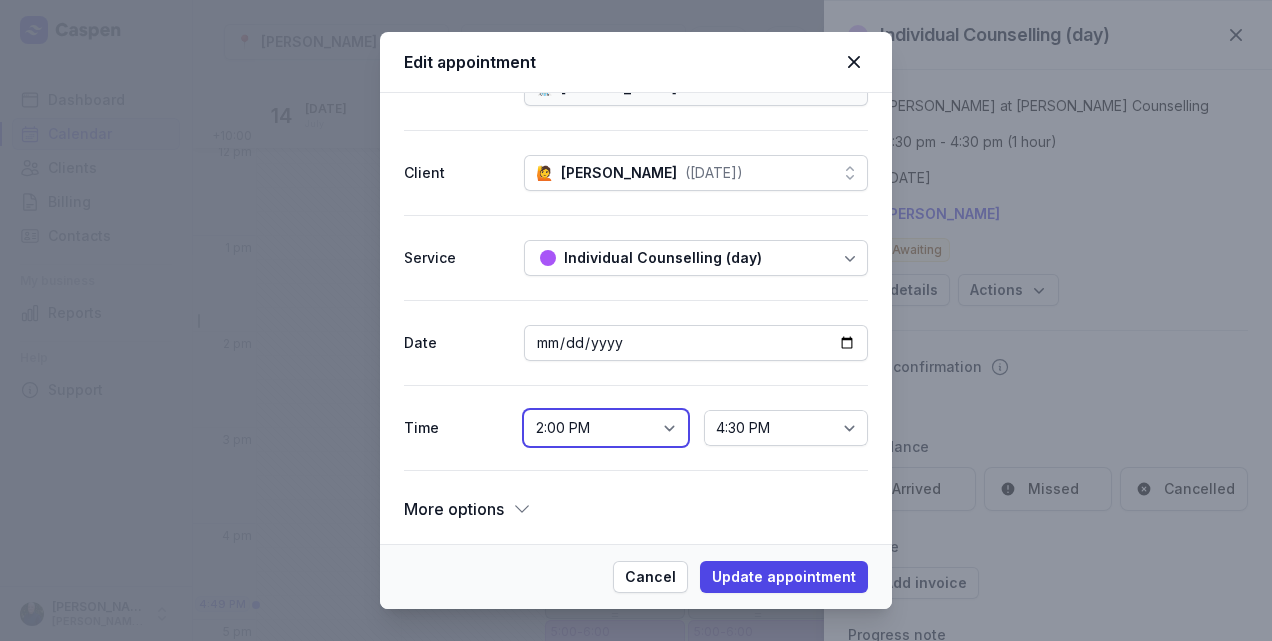 click on "12:00 AM 12:15 AM 12:30 AM 12:45 AM 1:00 AM 1:15 AM 1:30 AM 1:45 AM 2:00 AM 2:15 AM 2:30 AM 2:45 AM 3:00 AM 3:15 AM 3:30 AM 3:45 AM 4:00 AM 4:15 AM 4:30 AM 4:45 AM 5:00 AM 5:15 AM 5:30 AM 5:45 AM 6:00 AM 6:15 AM 6:30 AM 6:45 AM 7:00 AM 7:15 AM 7:30 AM 7:45 AM 8:00 AM 8:15 AM 8:30 AM 8:45 AM 9:00 AM 9:15 AM 9:30 AM 9:45 AM 10:00 AM 10:15 AM 10:30 AM 10:45 AM 11:00 AM 11:15 AM 11:30 AM 11:45 AM 12:00 PM 12:15 PM 12:30 PM 12:45 PM 1:00 PM 1:15 PM 1:30 PM 1:45 PM 2:00 PM 2:15 PM 2:30 PM 2:45 PM 3:00 PM 3:15 PM 3:30 PM 3:45 PM 4:00 PM 4:15 PM 4:30 PM 4:45 PM 5:00 PM 5:15 PM 5:30 PM 5:45 PM 6:00 PM 6:15 PM 6:30 PM 6:45 PM 7:00 PM 7:15 PM 7:30 PM 7:45 PM 8:00 PM 8:15 PM 8:30 PM 8:45 PM 9:00 PM 9:15 PM 9:30 PM 9:45 PM 10:00 PM 10:15 PM 10:30 PM 10:45 PM 11:00 PM 11:15 PM 11:30 PM 11:45 PM" at bounding box center (606, 428) 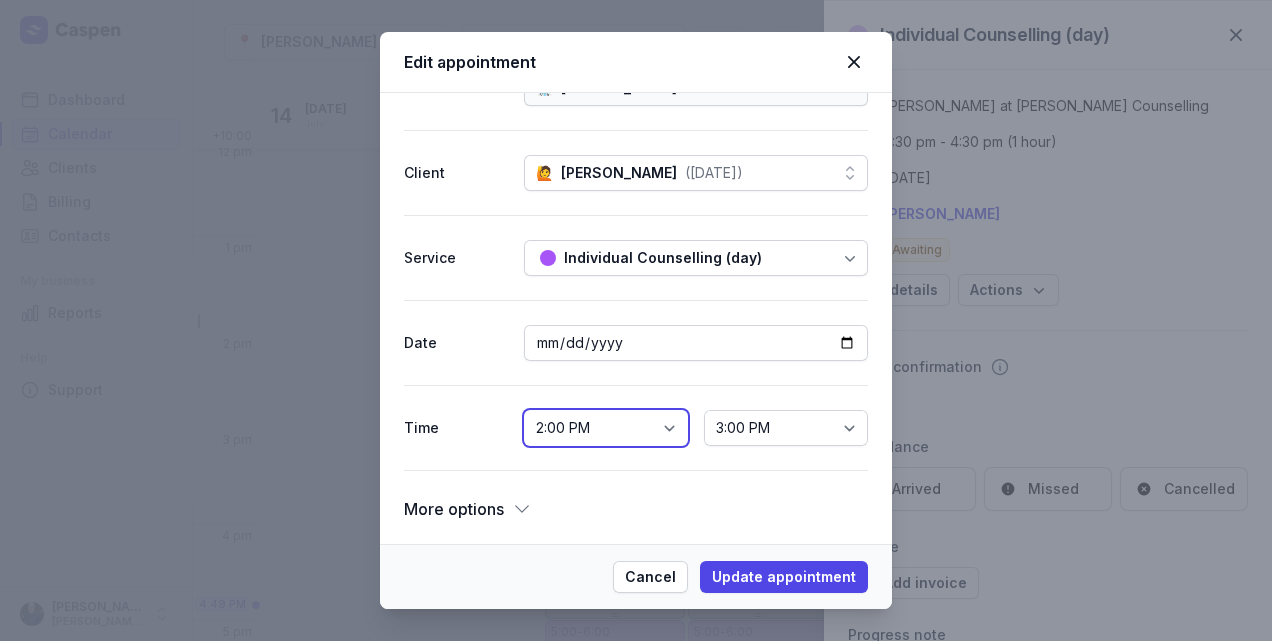 select on "15:00" 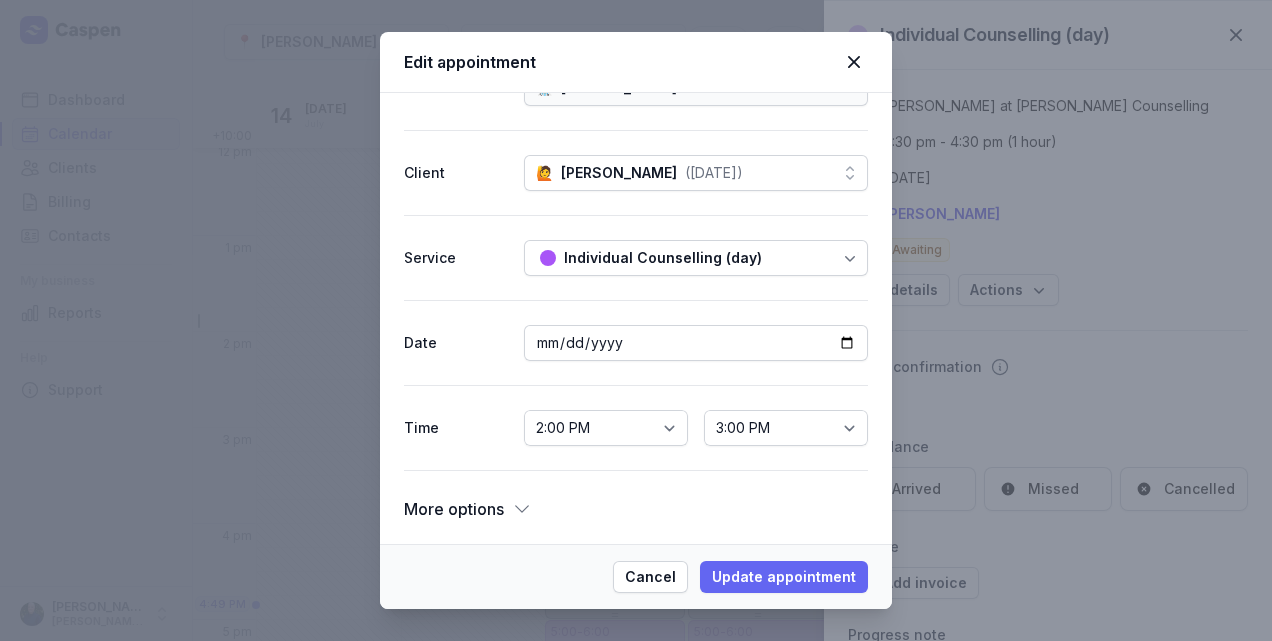 click on "Update appointment" at bounding box center [784, 577] 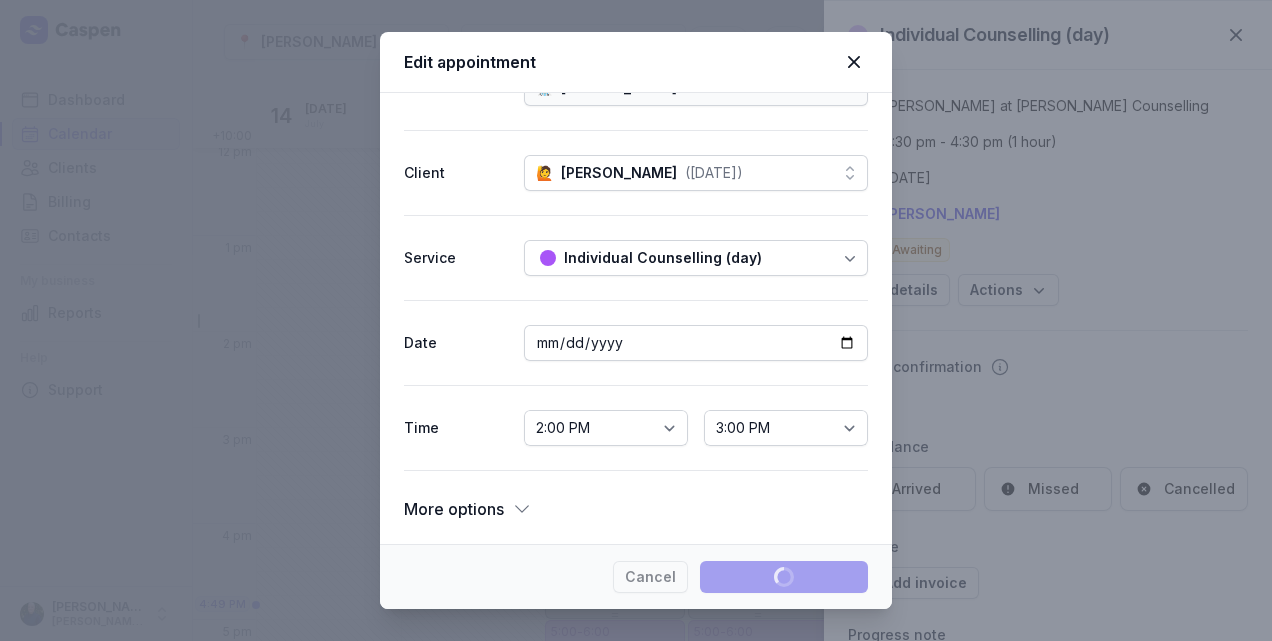 scroll, scrollTop: 0, scrollLeft: 0, axis: both 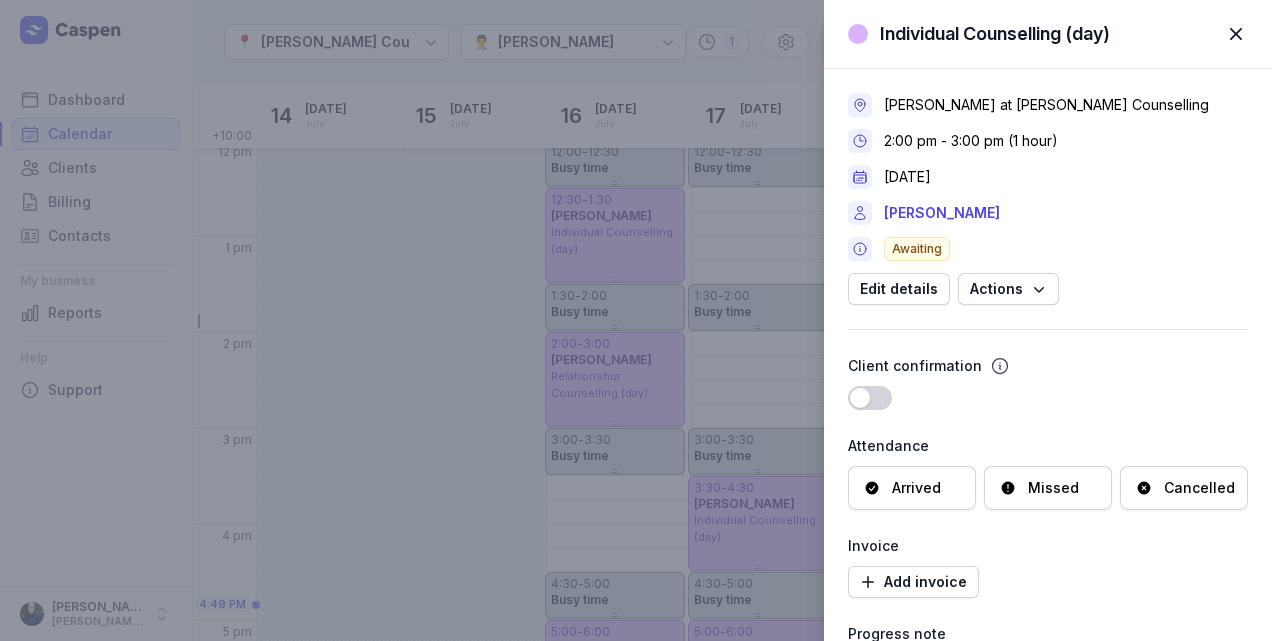 click at bounding box center [1236, 34] 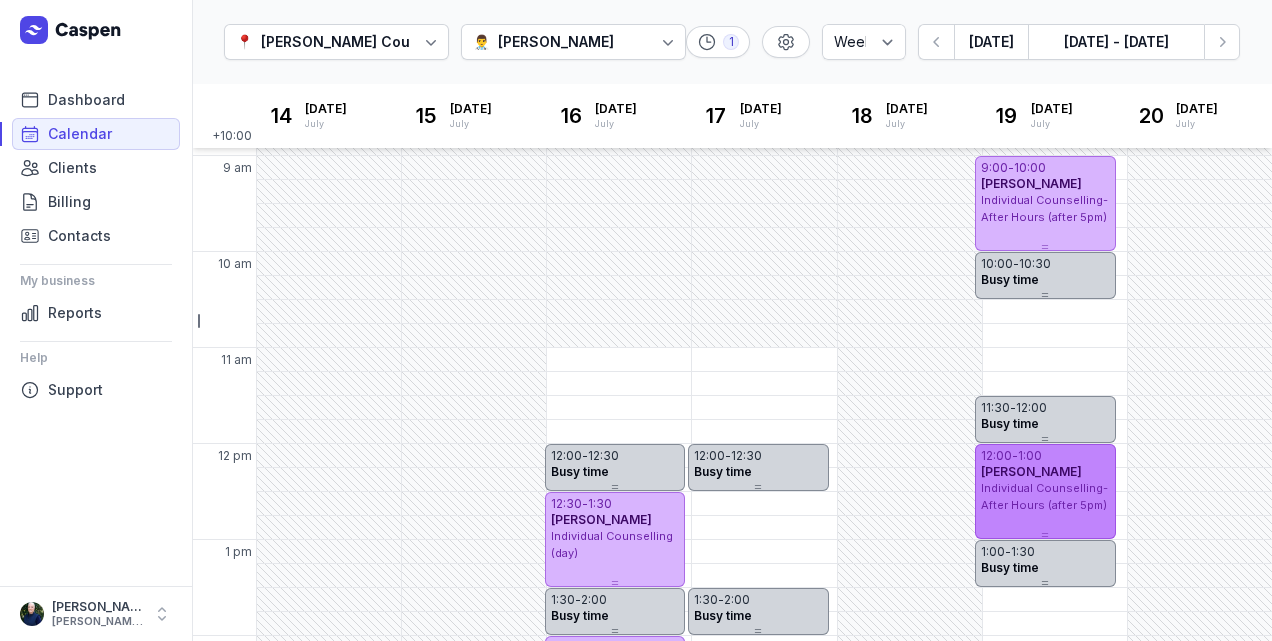 scroll, scrollTop: 0, scrollLeft: 0, axis: both 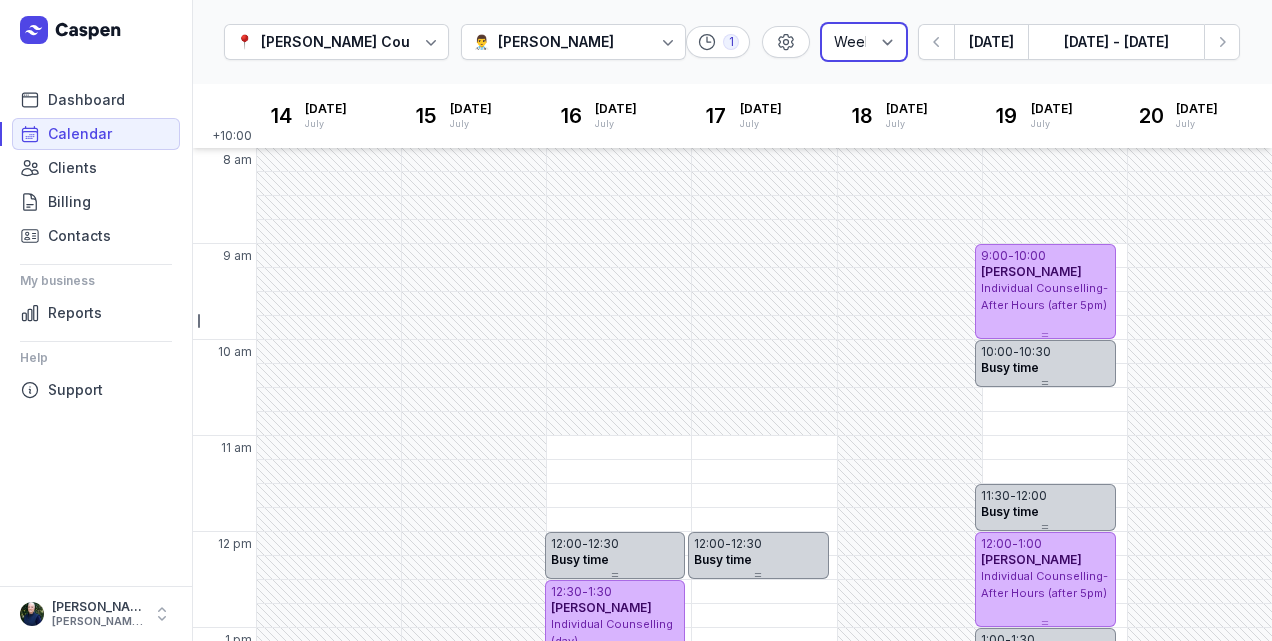 click on "Day 3 days Work week Week" at bounding box center (864, 42) 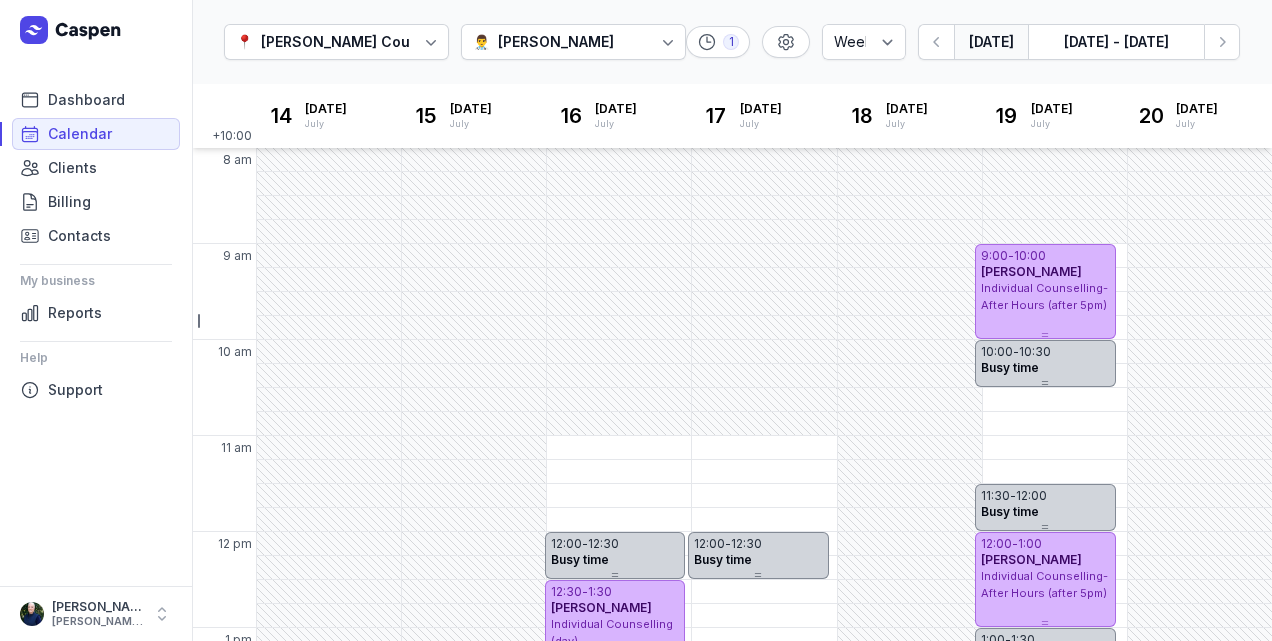 click on "[DATE]" at bounding box center [991, 42] 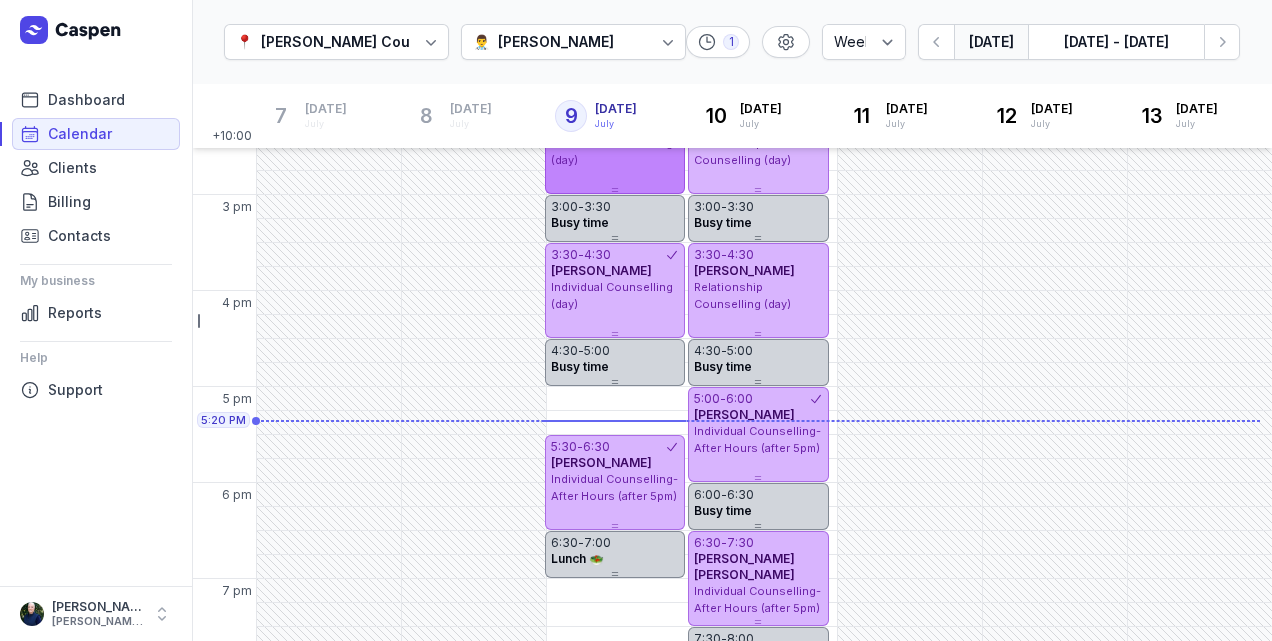 scroll, scrollTop: 658, scrollLeft: 0, axis: vertical 